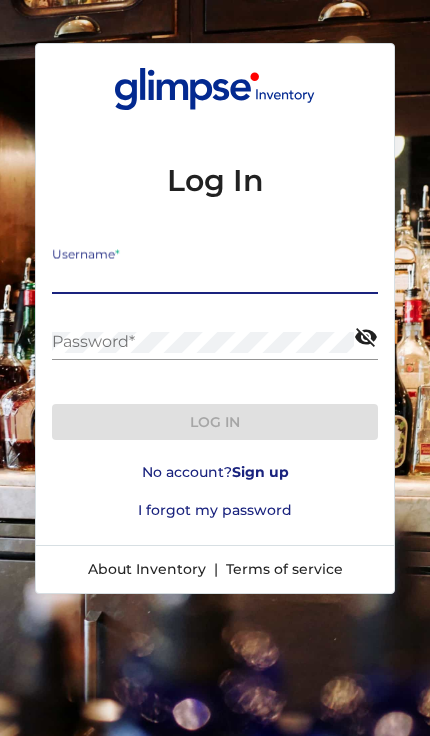 scroll, scrollTop: 0, scrollLeft: 0, axis: both 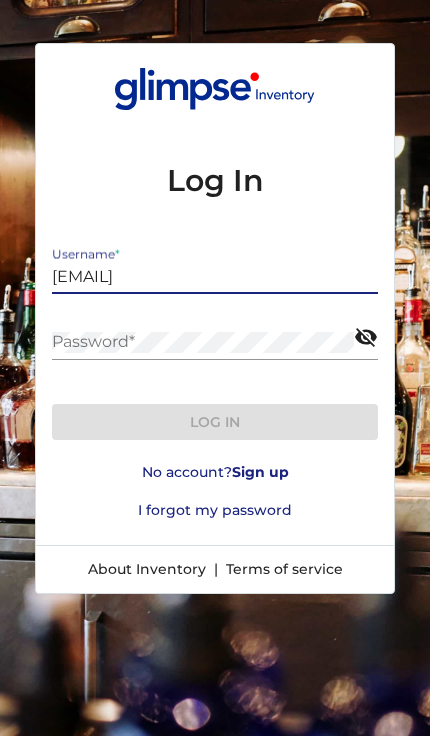 click on "Log in" at bounding box center (215, 422) 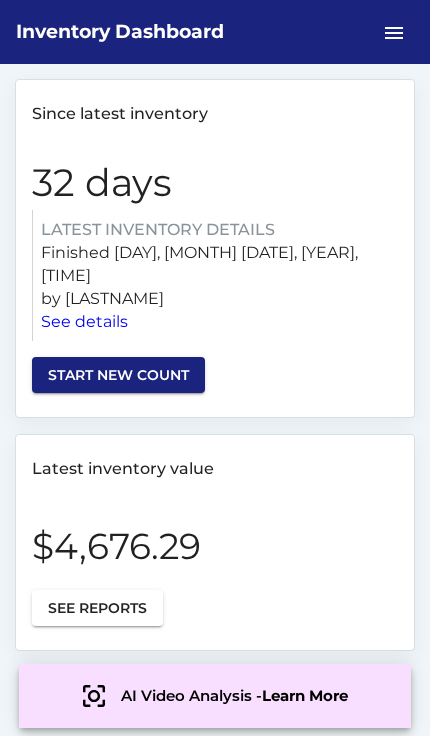 scroll, scrollTop: 0, scrollLeft: 0, axis: both 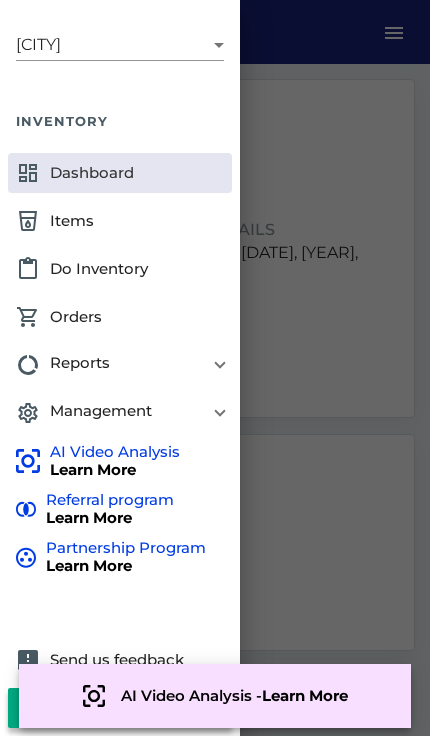 click on "data_usage  Reports" at bounding box center [116, 365] 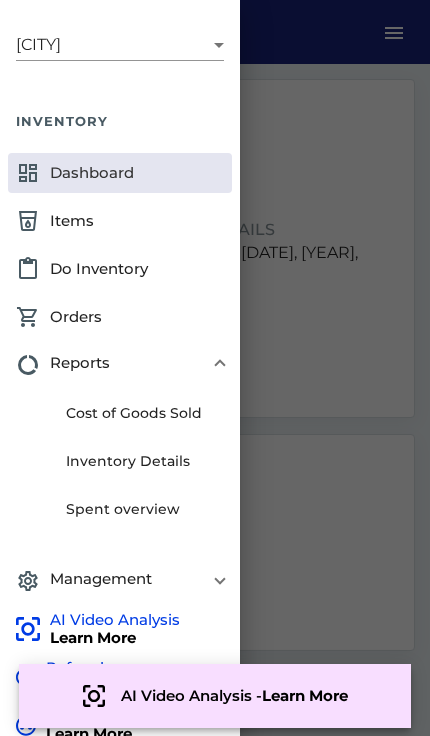 click on "data_usage  Reports" at bounding box center [116, 365] 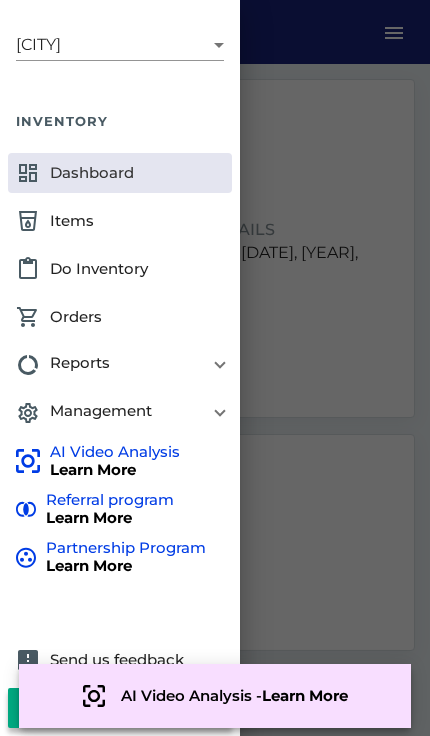 click on "settings  Management" at bounding box center [116, 413] 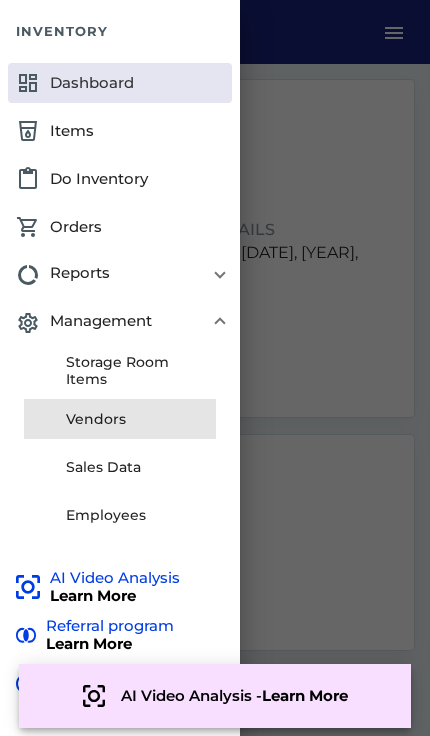 scroll, scrollTop: 89, scrollLeft: 0, axis: vertical 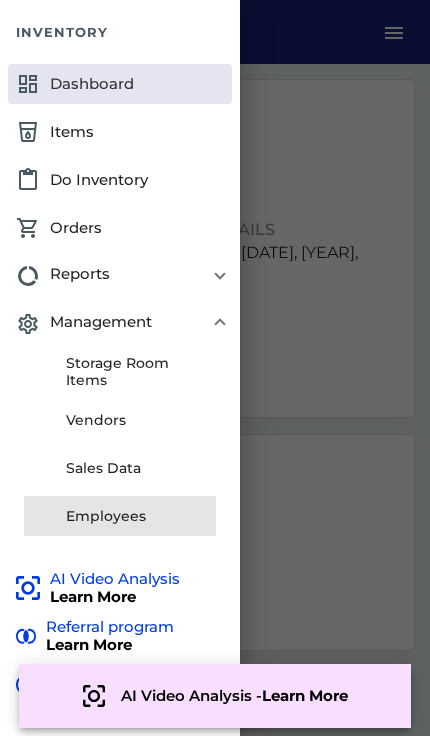 click on "Employees" at bounding box center (120, 516) 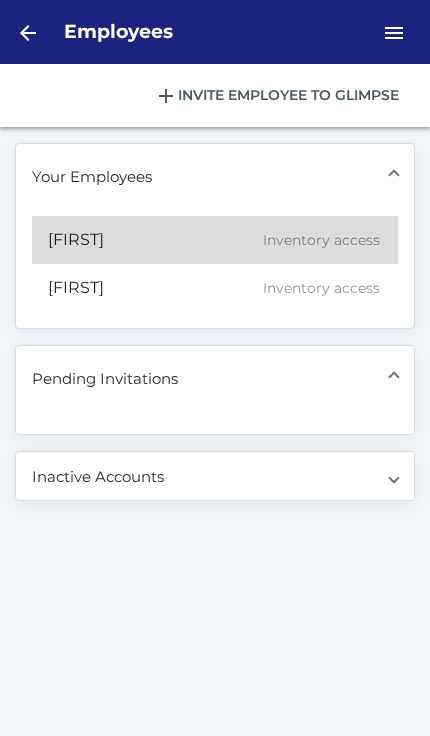 click on "[FIRST]" at bounding box center (76, 240) 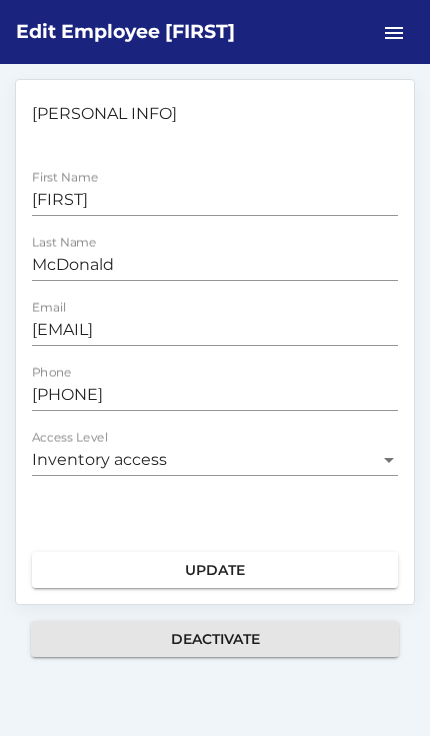click on "Deactivate" at bounding box center [215, 639] 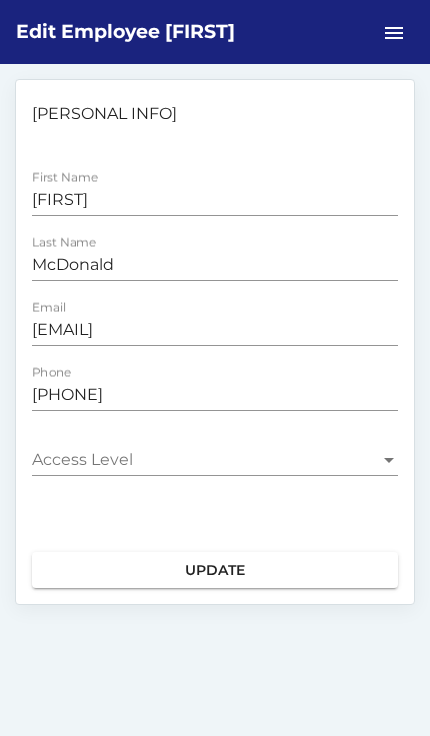 click on "Update" at bounding box center [215, 570] 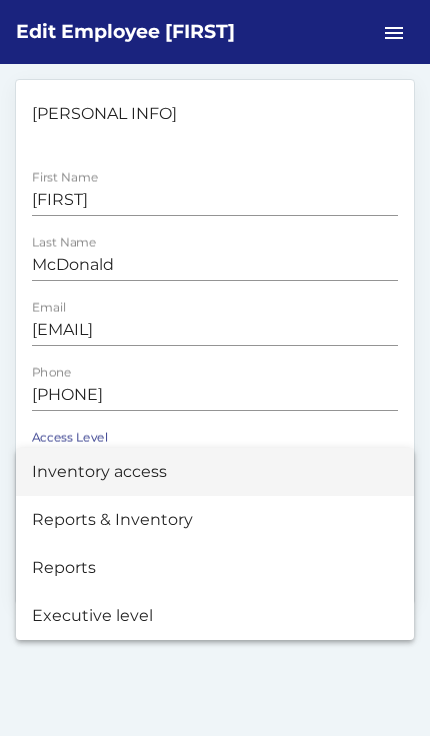 click at bounding box center [215, 368] 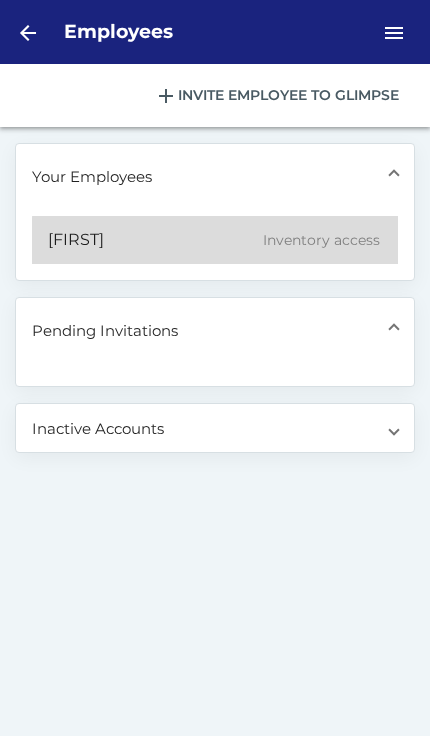 click on "Inventory access" at bounding box center (321, 240) 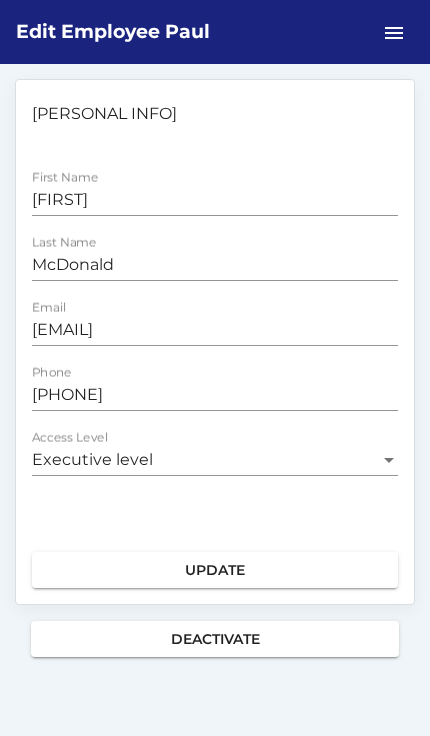 click at bounding box center (389, 460) 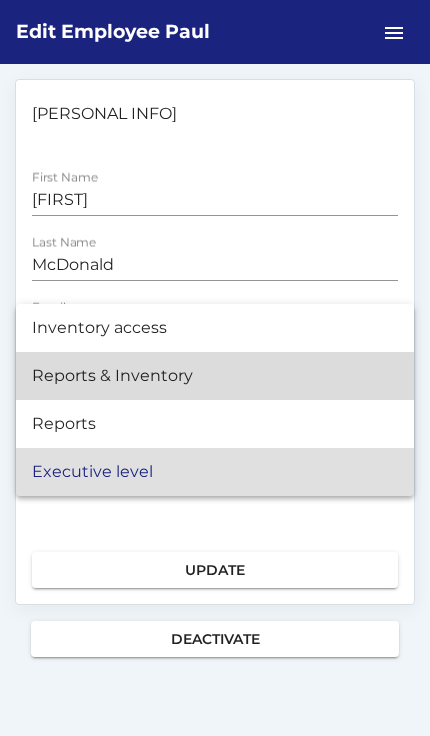 click on "Reports & Inventory" at bounding box center [215, 376] 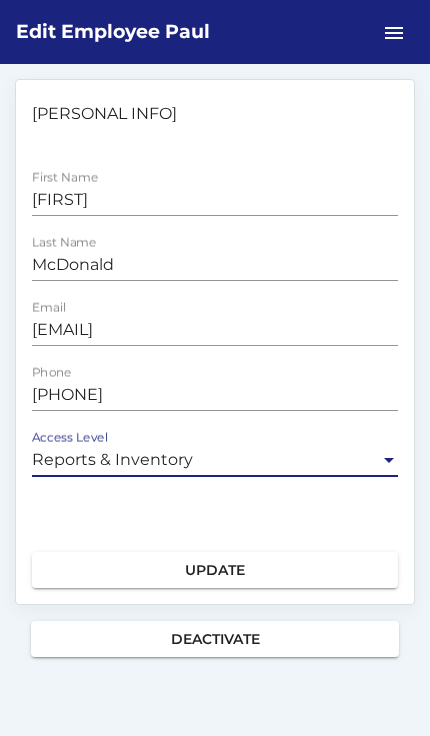 click at bounding box center (389, 460) 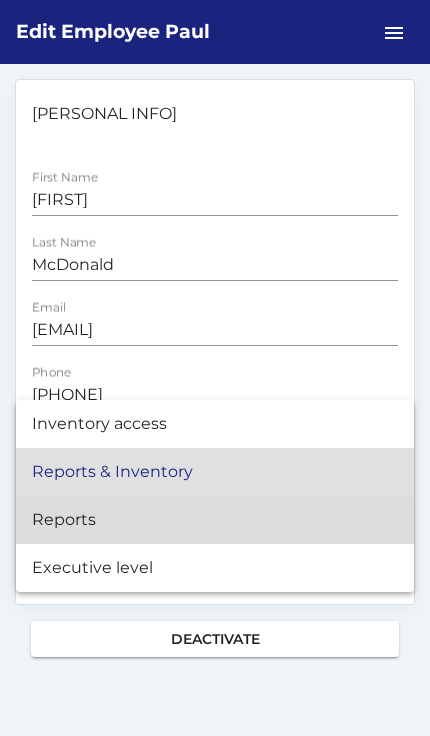 click on "Reports" at bounding box center (215, 520) 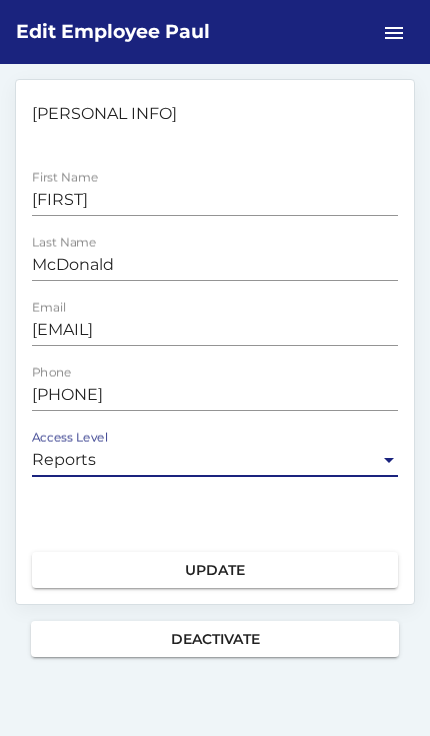 click on "Update" at bounding box center (215, 570) 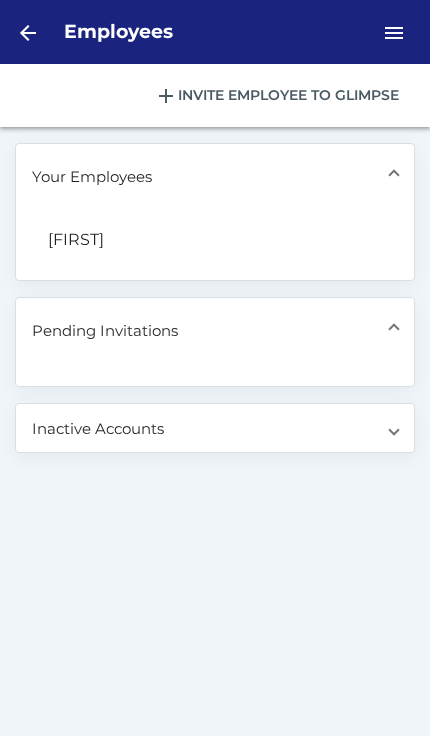 click on "Inactive Accounts" at bounding box center (215, 428) 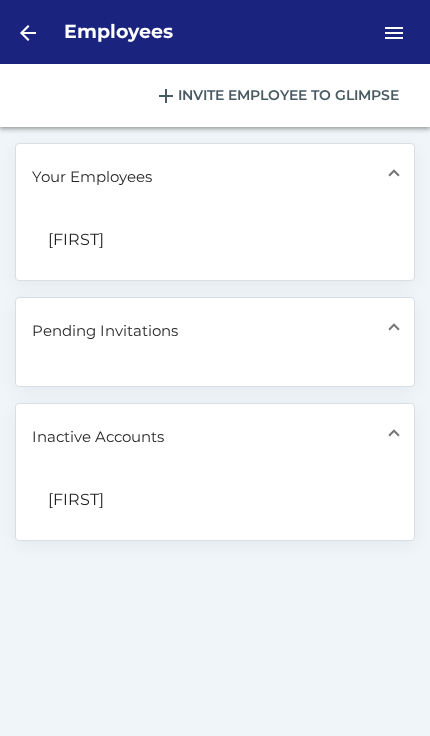 click at bounding box center (394, 436) 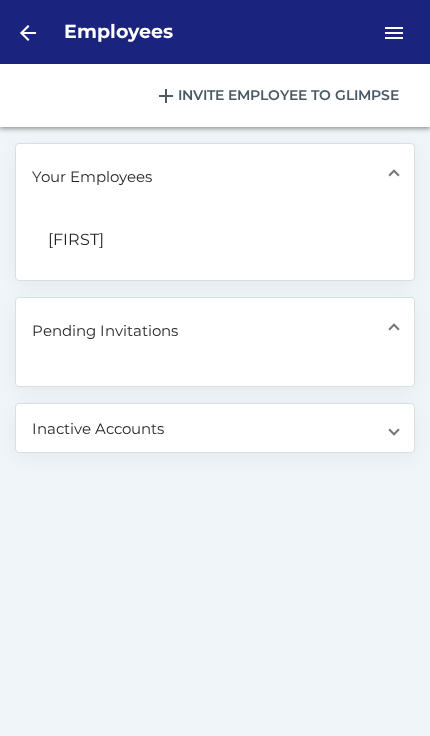 click on "Pending Invitations" at bounding box center (211, 330) 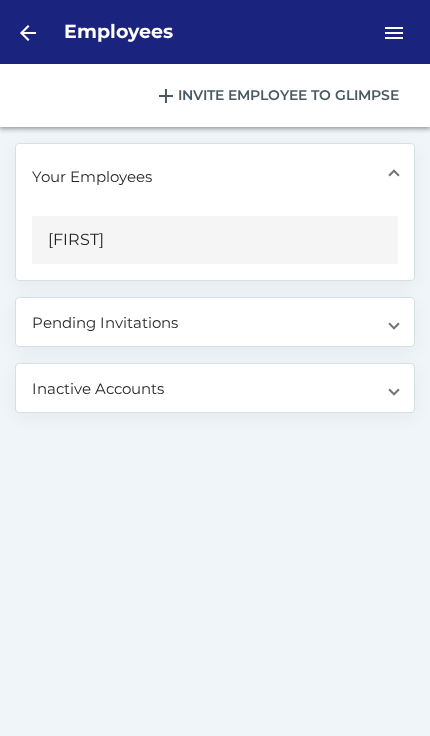 click on "[FIRST]" at bounding box center [76, 240] 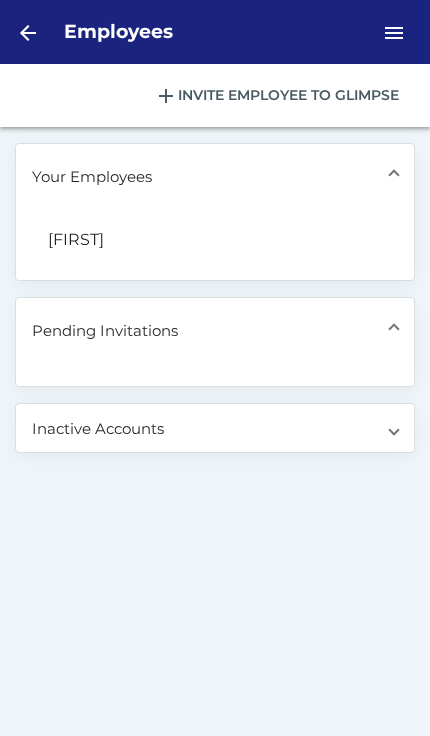 click on "menu" at bounding box center [394, 33] 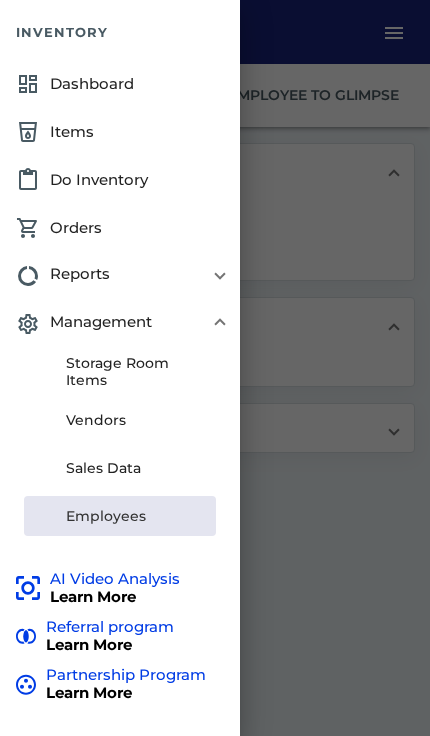 click at bounding box center (220, 325) 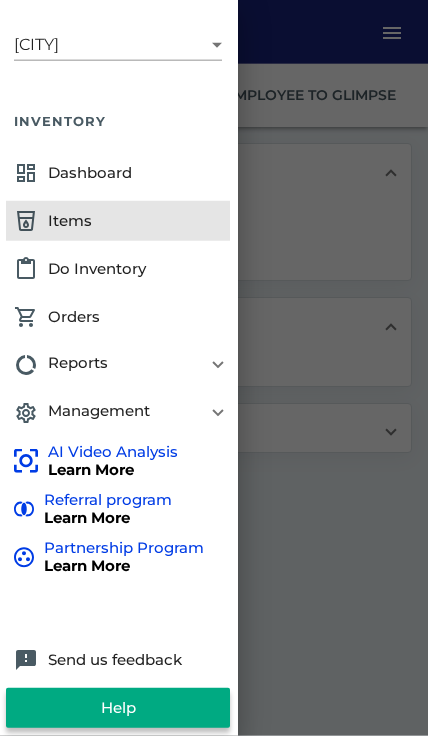scroll, scrollTop: 85, scrollLeft: 1, axis: both 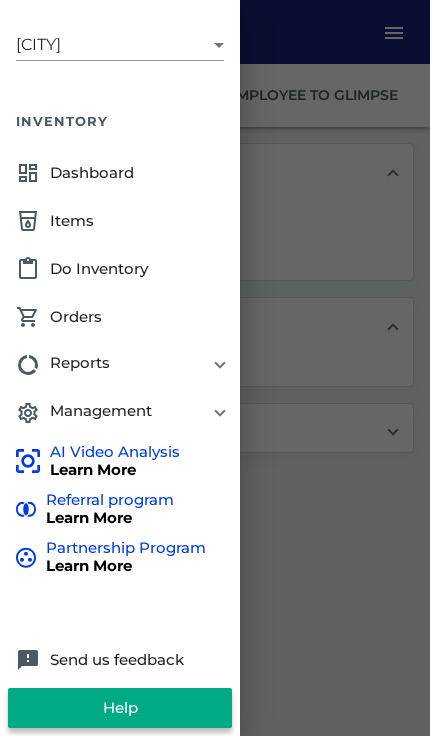 click on "local_drink  Items" at bounding box center (120, 221) 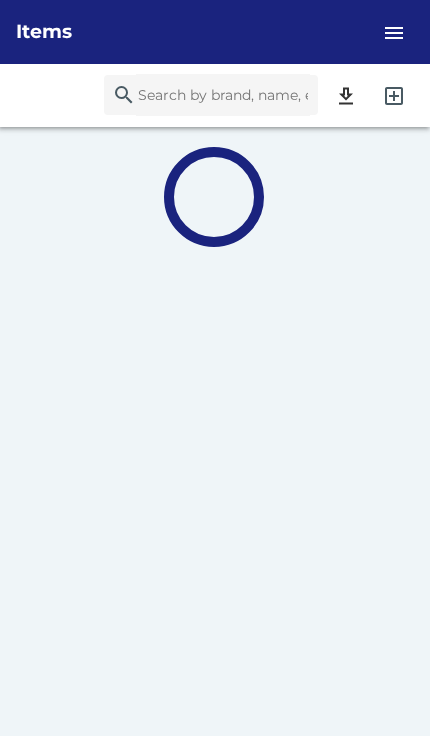 scroll, scrollTop: 0, scrollLeft: 0, axis: both 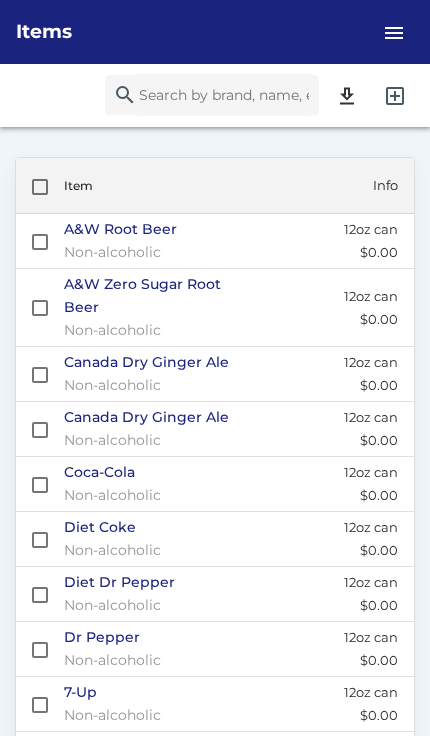 click on "Item" at bounding box center [78, 185] 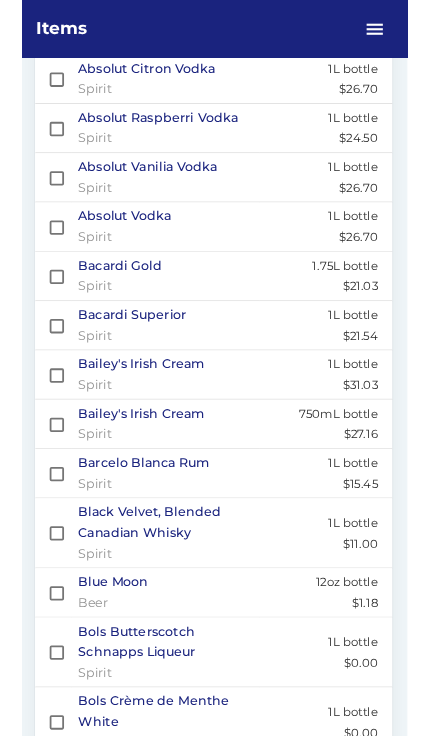 scroll, scrollTop: 561, scrollLeft: 0, axis: vertical 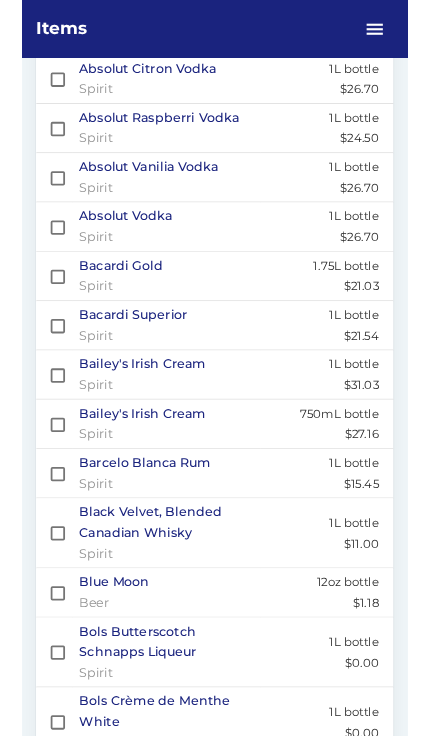 click at bounding box center [40, 419] 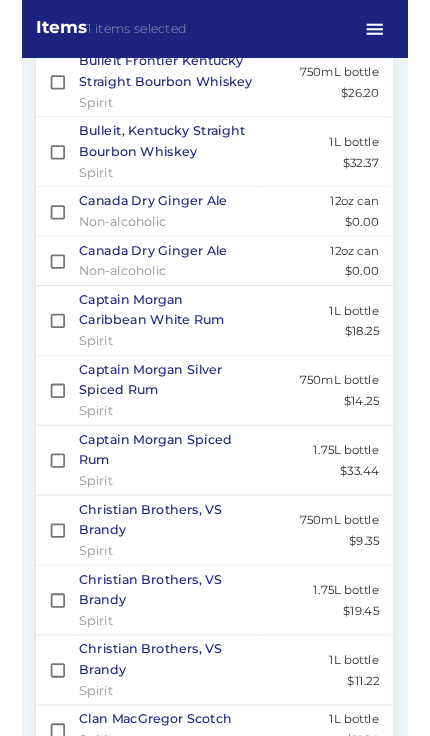 scroll, scrollTop: 1895, scrollLeft: 0, axis: vertical 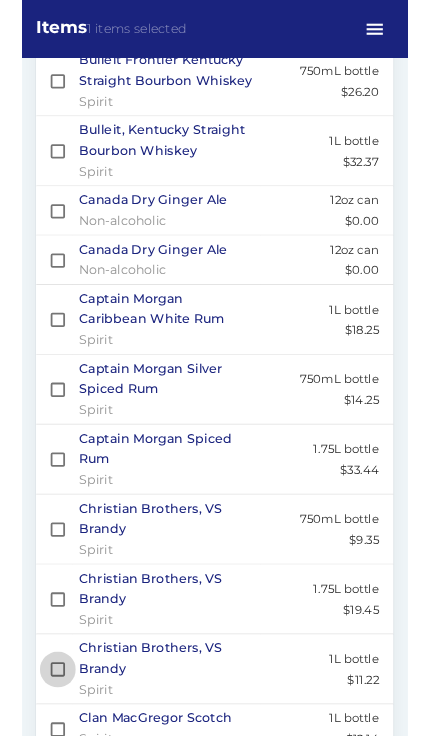 click at bounding box center [40, 747] 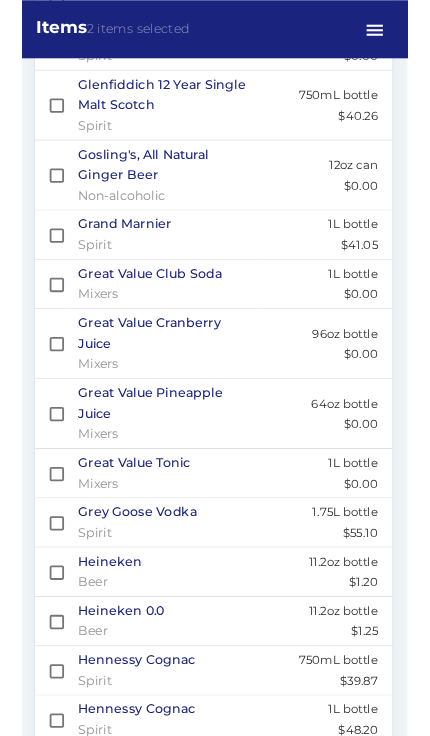scroll, scrollTop: 4280, scrollLeft: 1, axis: both 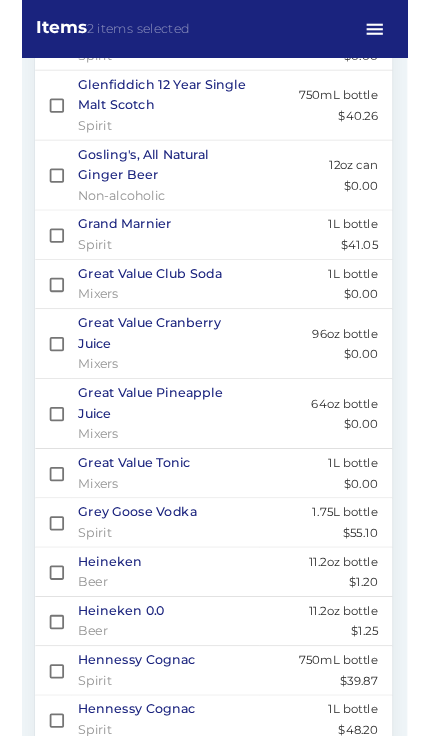 click at bounding box center [39, 870] 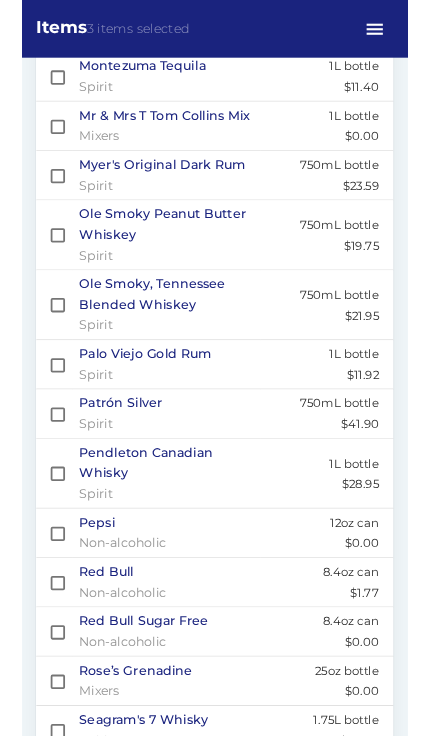 scroll, scrollTop: 6614, scrollLeft: 0, axis: vertical 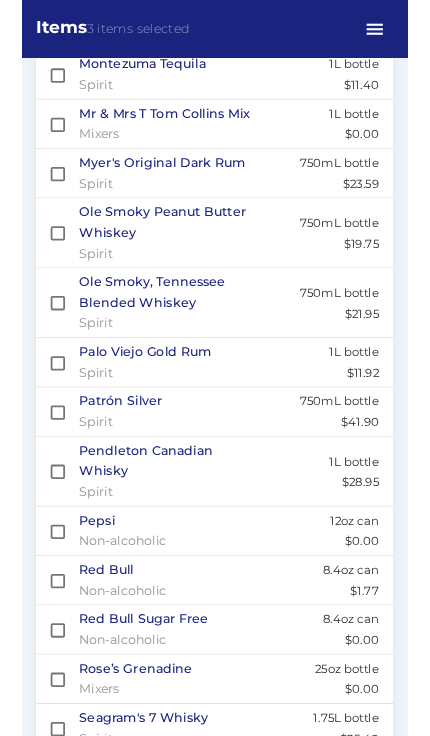 click at bounding box center (40, 923) 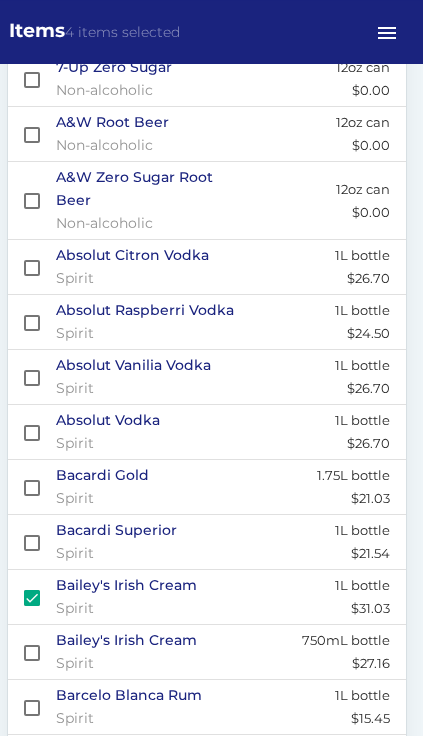 scroll, scrollTop: 0, scrollLeft: 1, axis: horizontal 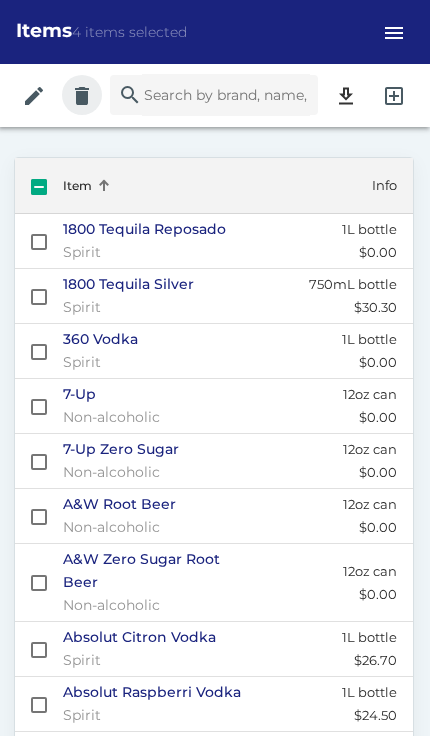 click on "delete" at bounding box center [34, 96] 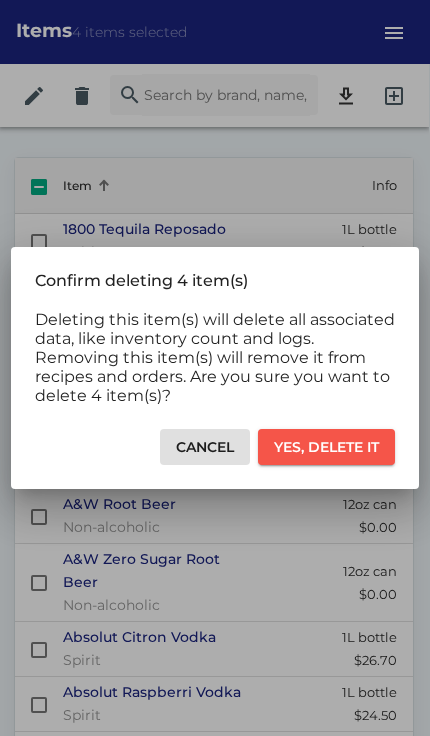 click on "Yes, delete it" at bounding box center [326, 447] 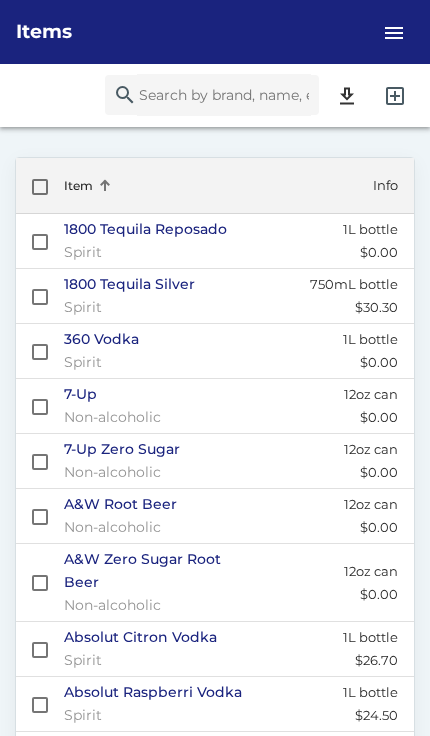 click on "add_box" at bounding box center (395, 96) 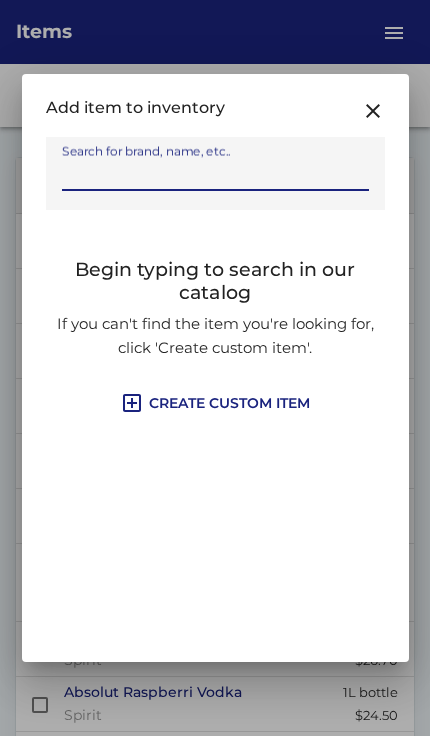 click on "Search for brand, name, etc.." at bounding box center (215, 174) 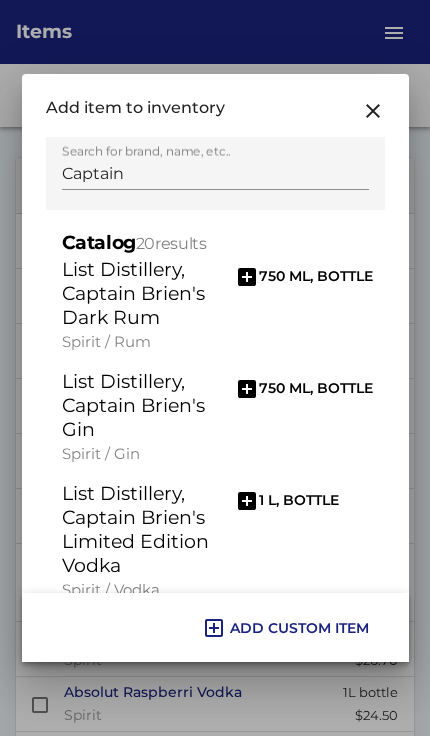 scroll, scrollTop: 396, scrollLeft: 0, axis: vertical 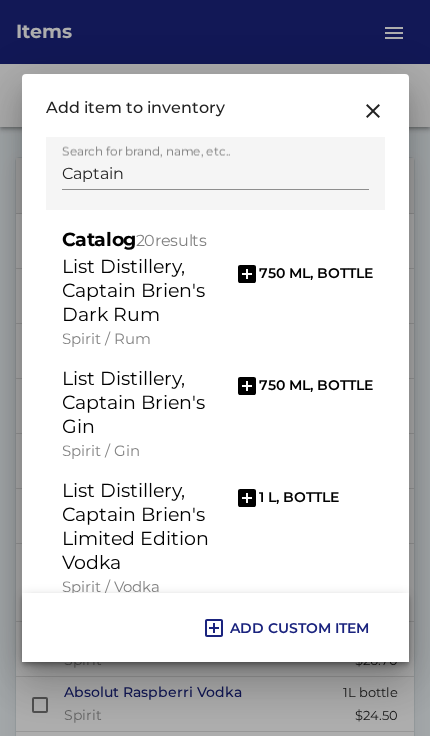 click on "Captain" at bounding box center (215, 174) 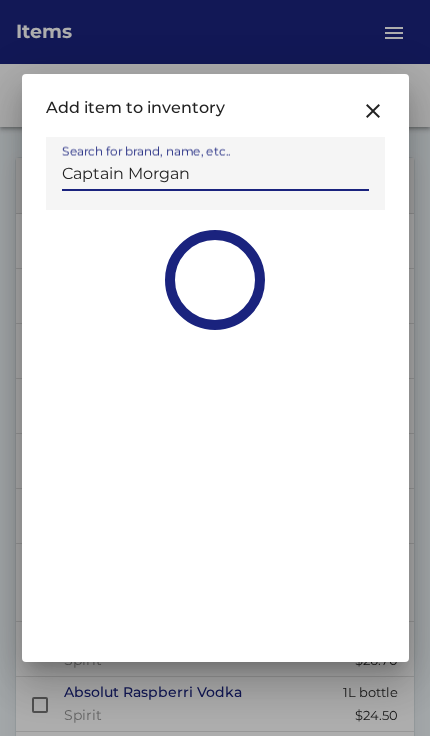 scroll, scrollTop: 0, scrollLeft: 0, axis: both 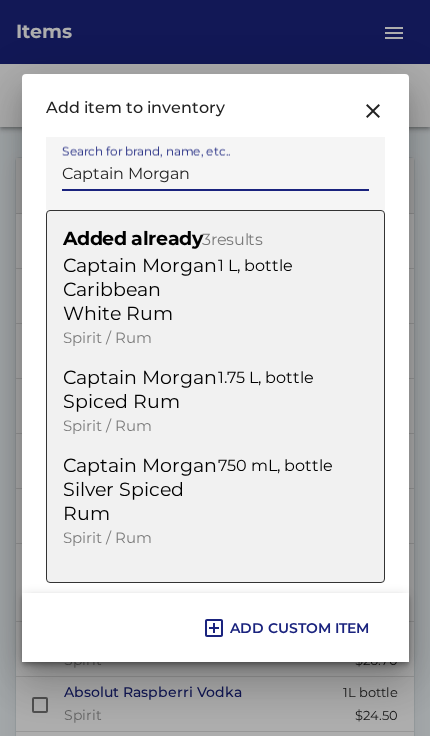 type on "Captain Morgan" 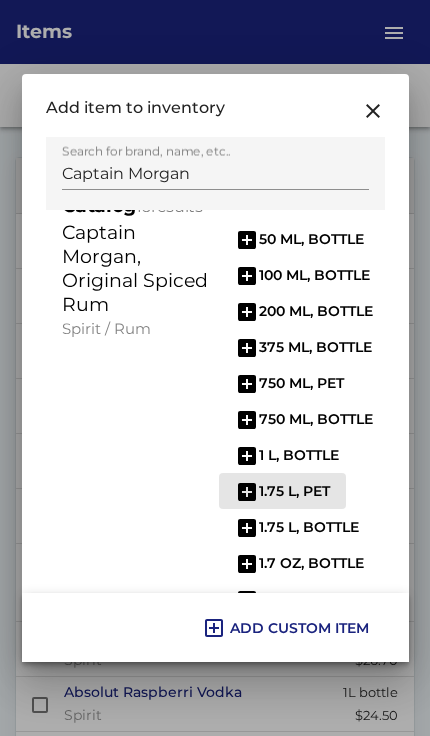 scroll, scrollTop: 431, scrollLeft: 0, axis: vertical 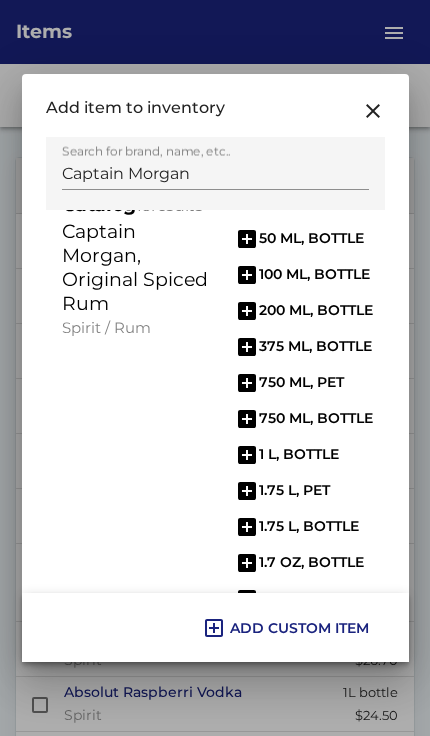 click on "add_box" at bounding box center (247, 239) 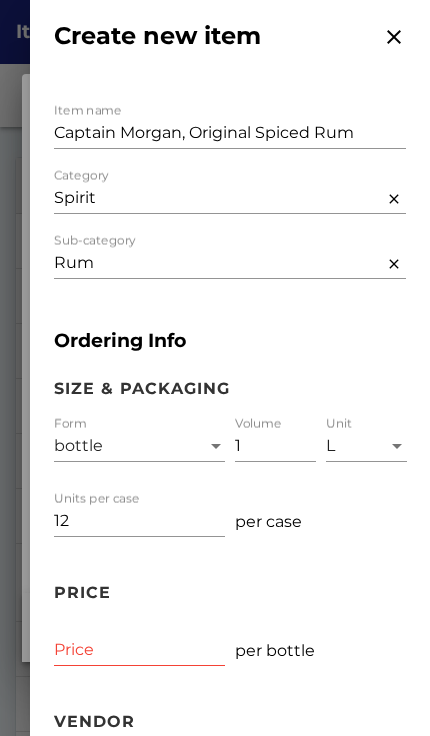 click on "Price" at bounding box center (139, 650) 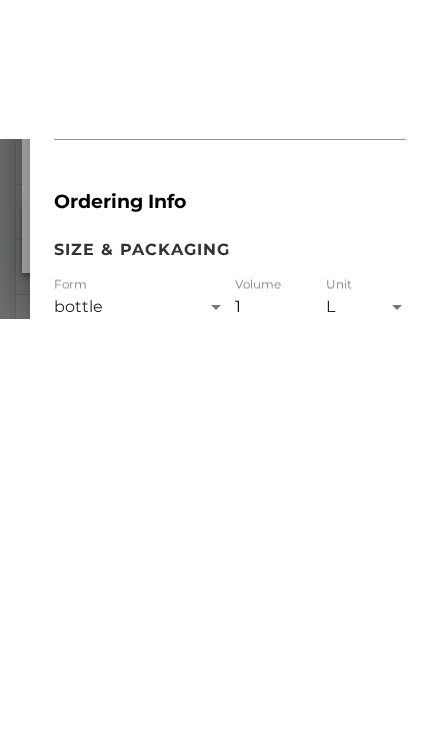 type on "23.20" 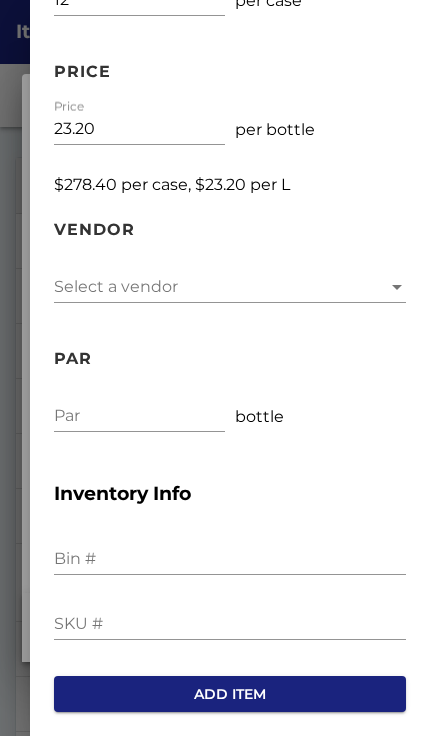 scroll, scrollTop: 518, scrollLeft: 0, axis: vertical 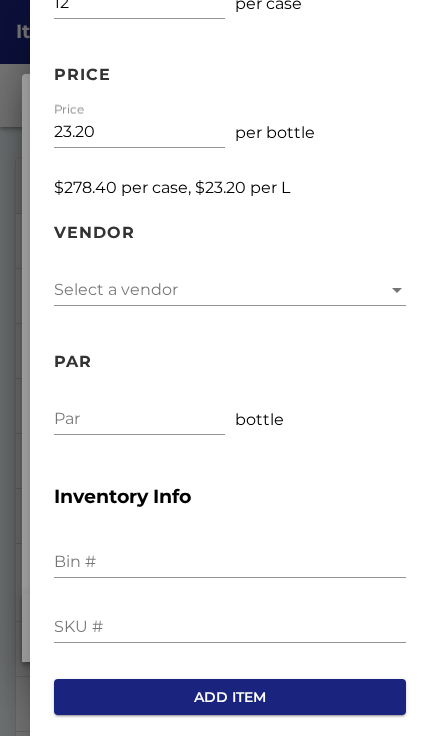 click at bounding box center (397, 290) 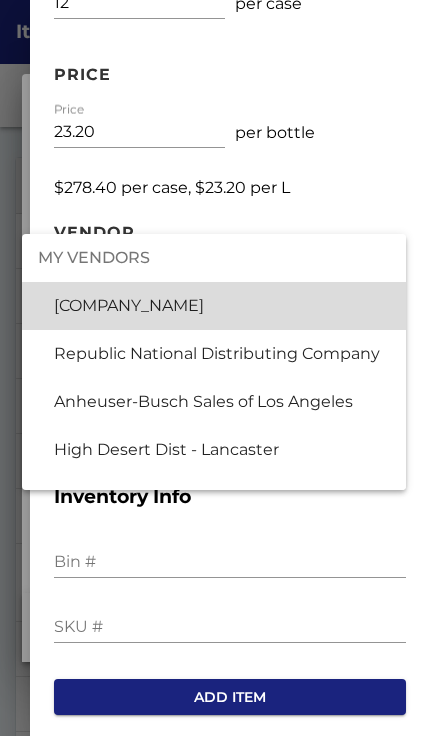 click on "[COMPANY_NAME]" at bounding box center (222, 306) 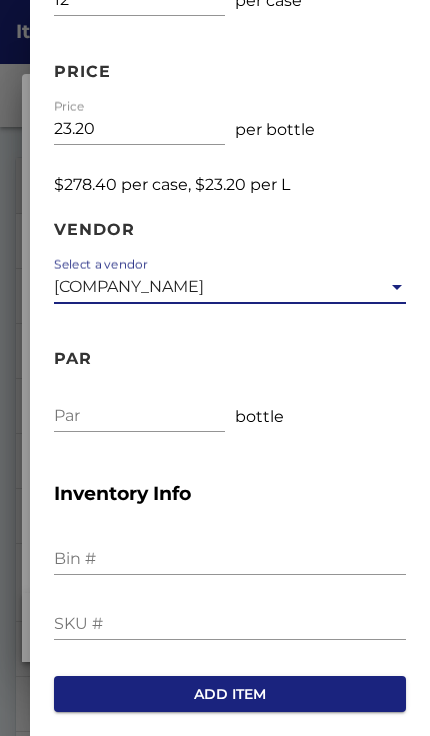 scroll, scrollTop: 544, scrollLeft: 0, axis: vertical 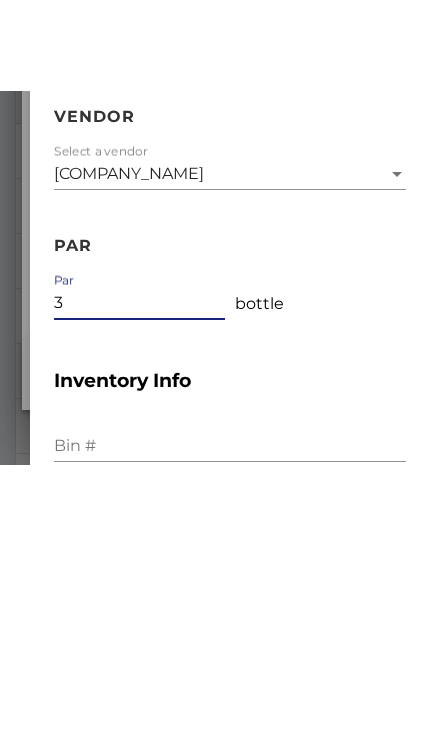 type on "3" 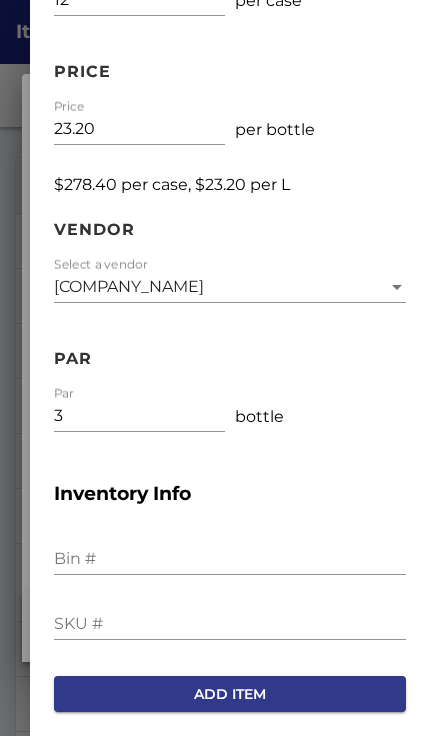 click on "Add item" at bounding box center [230, 694] 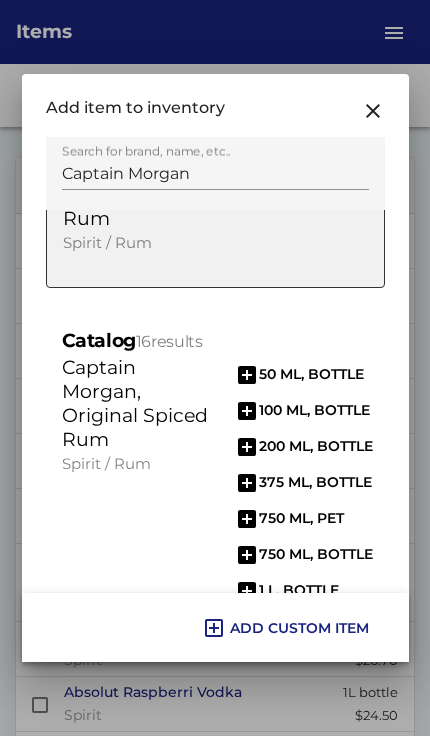 click on "close" at bounding box center [373, 110] 